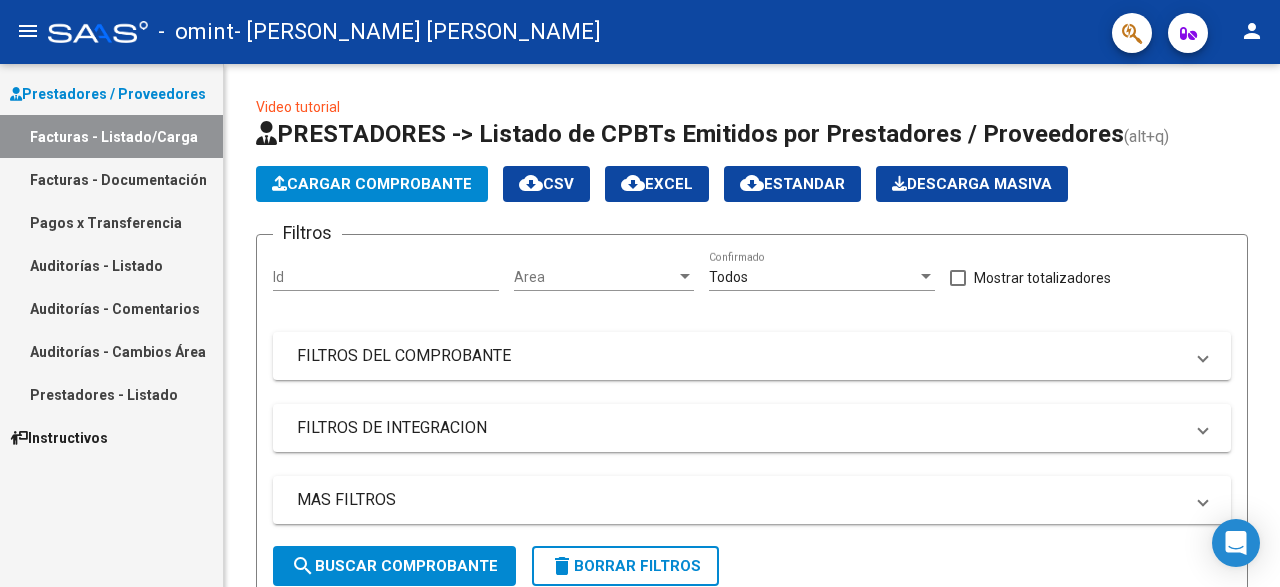 scroll, scrollTop: 0, scrollLeft: 0, axis: both 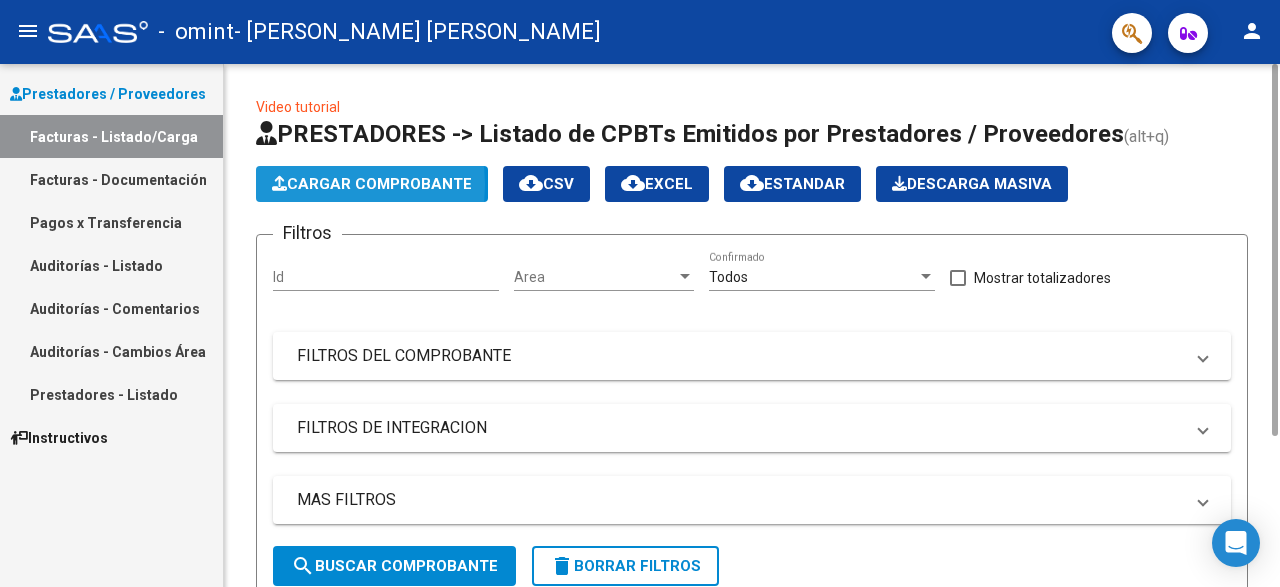click on "Cargar Comprobante" 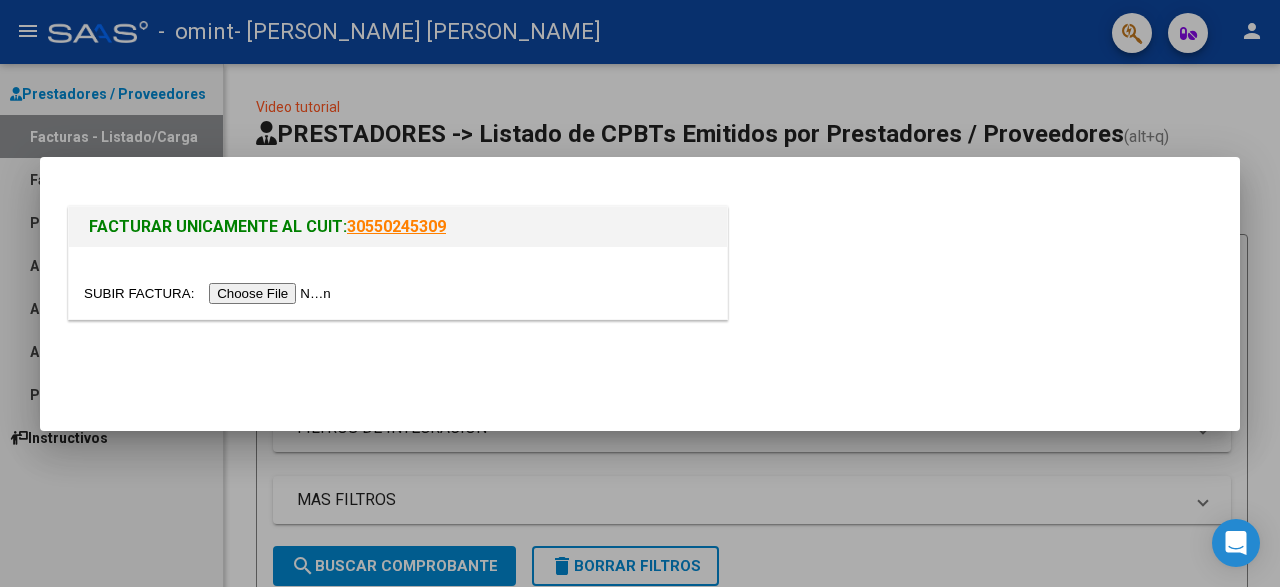 click at bounding box center [398, 283] 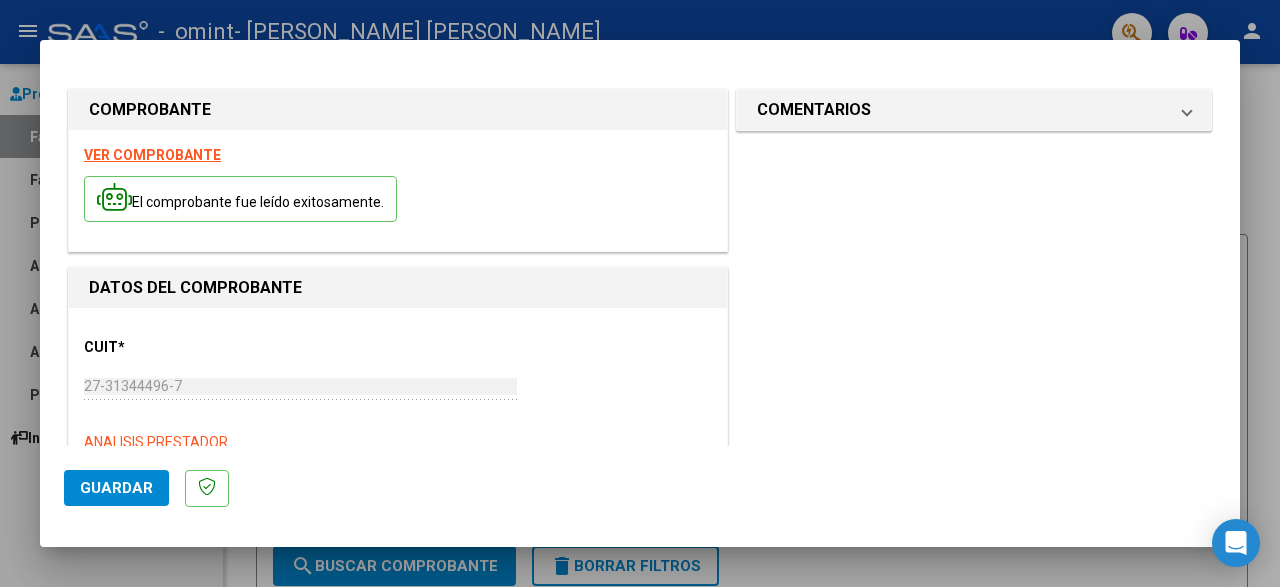 click on "Guardar" 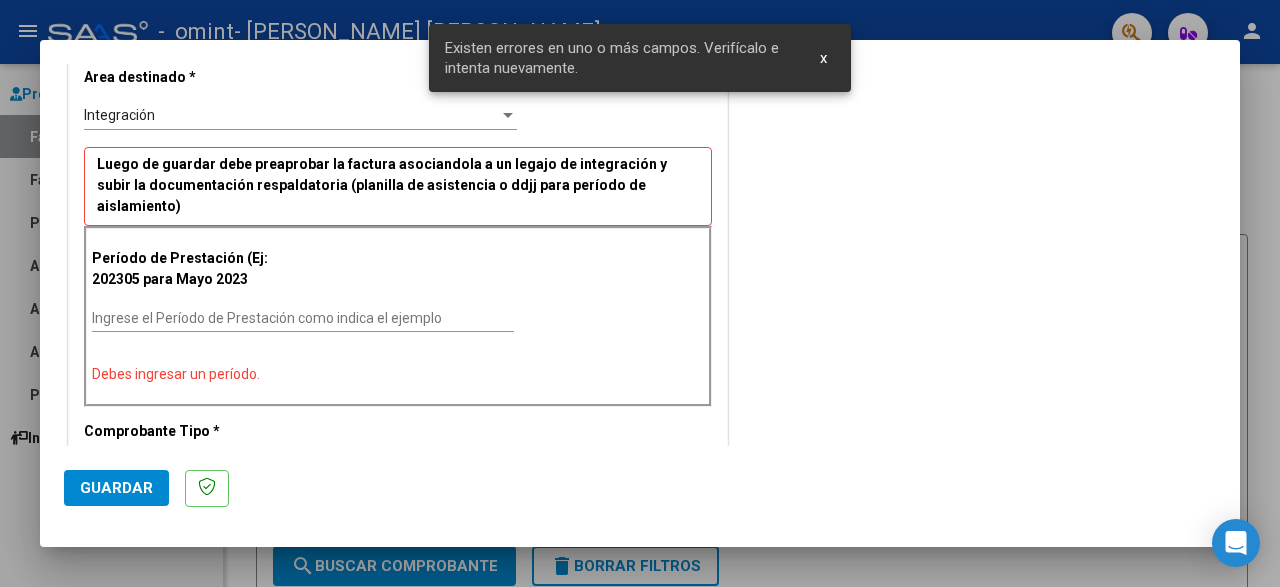 scroll, scrollTop: 416, scrollLeft: 0, axis: vertical 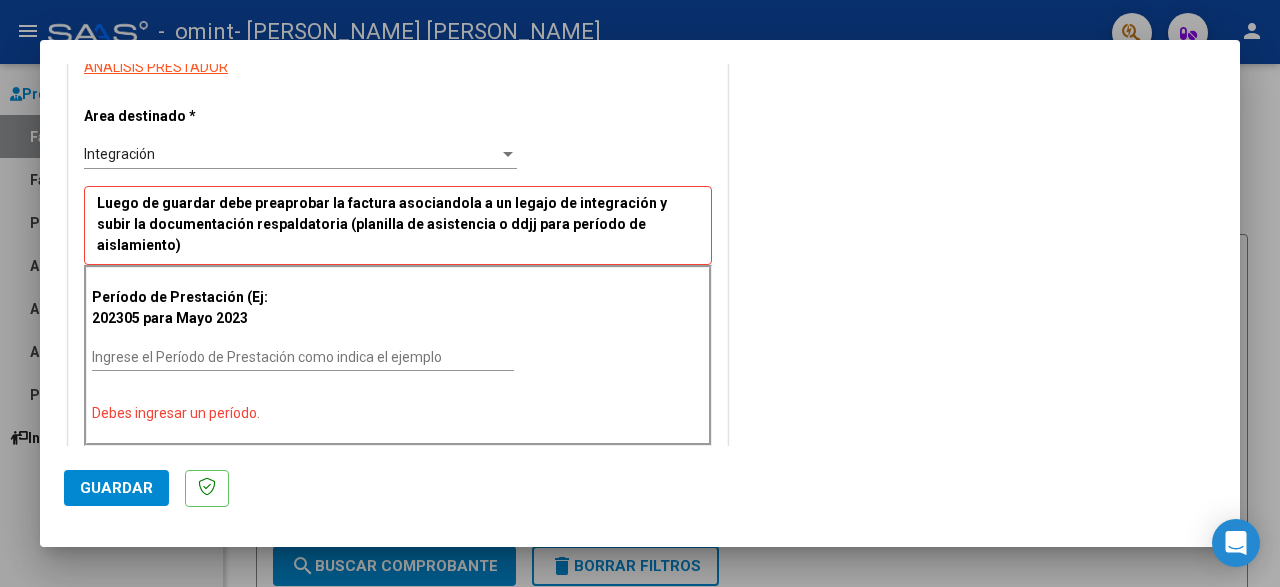 click at bounding box center [508, 154] 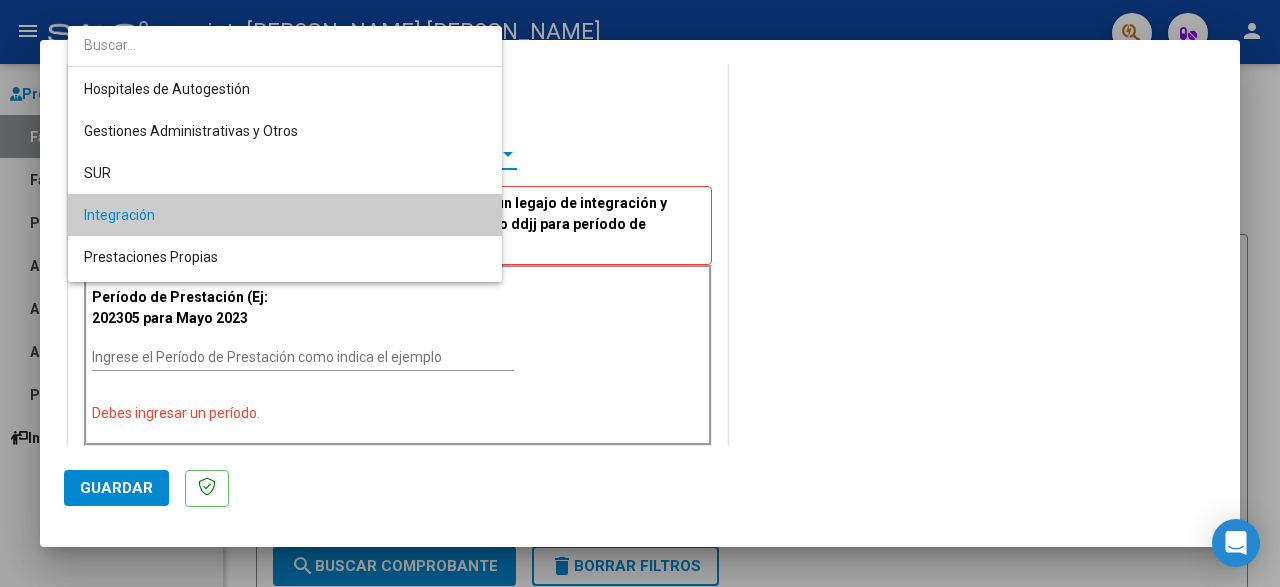 scroll, scrollTop: 61, scrollLeft: 0, axis: vertical 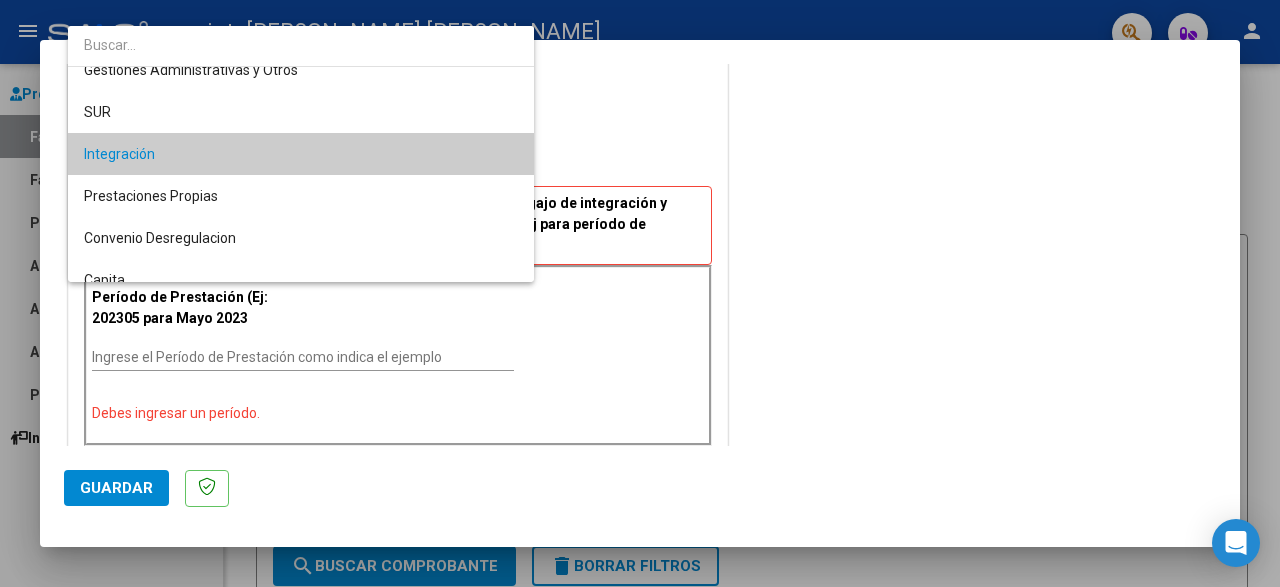 click at bounding box center [640, 293] 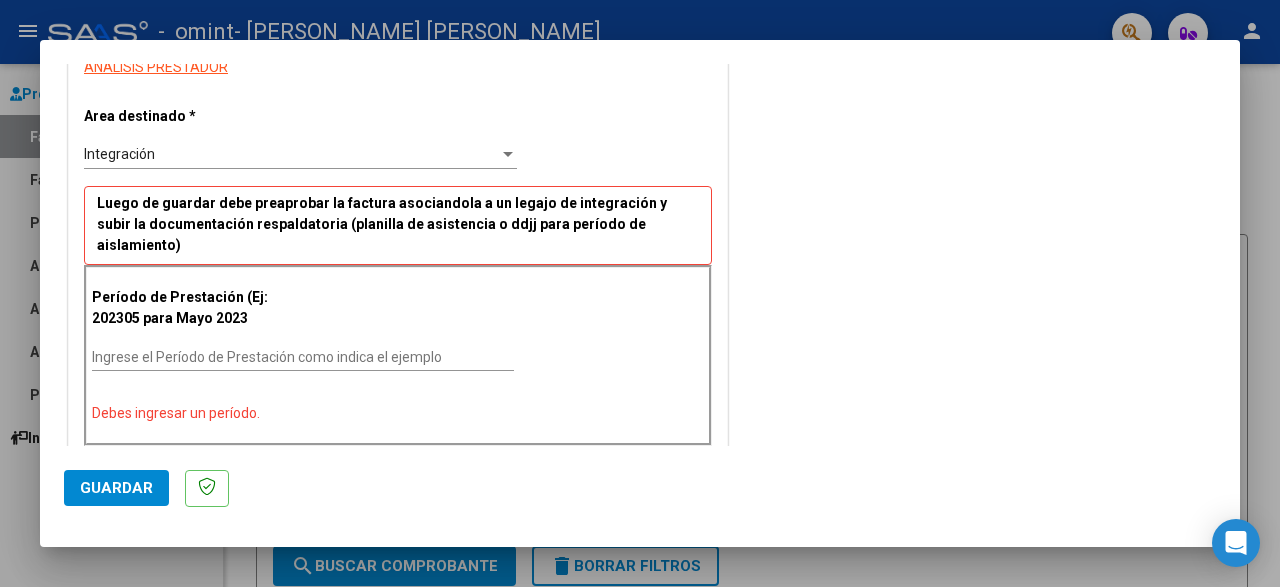 click on "Ingrese el Período de Prestación como indica el ejemplo" at bounding box center (303, 357) 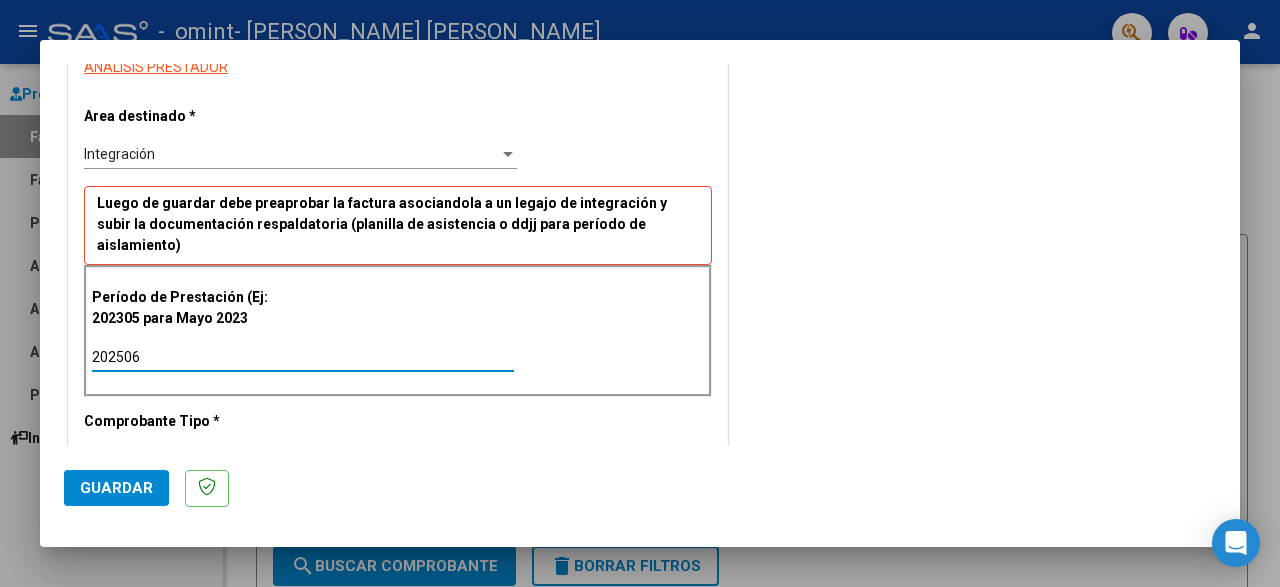 type on "202506" 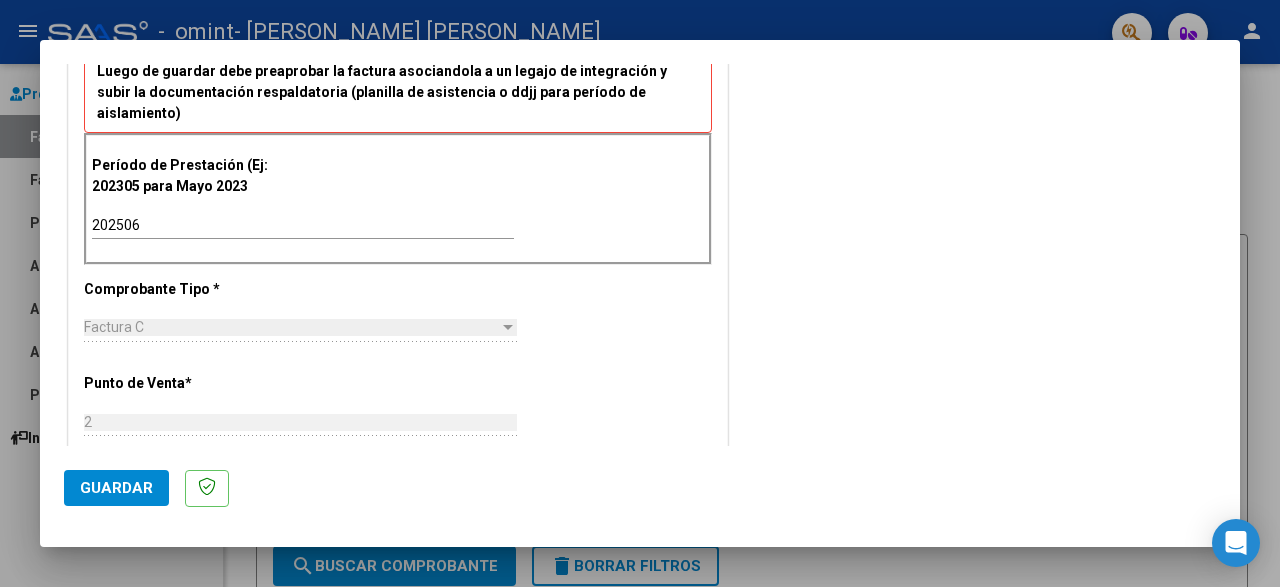 scroll, scrollTop: 521, scrollLeft: 0, axis: vertical 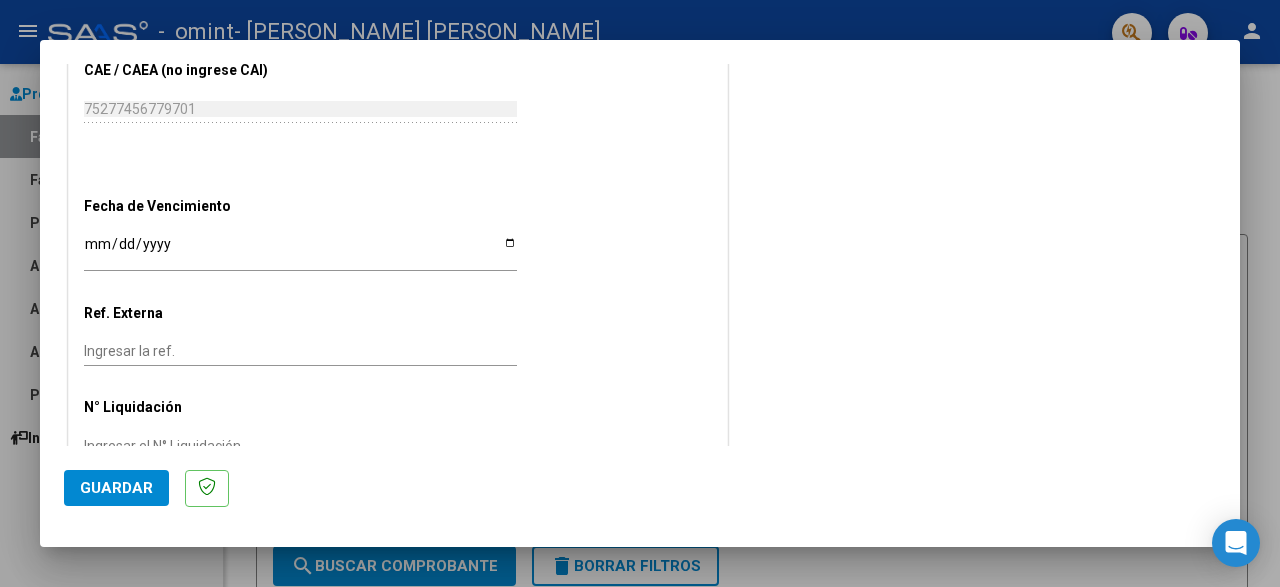 click on "Guardar" 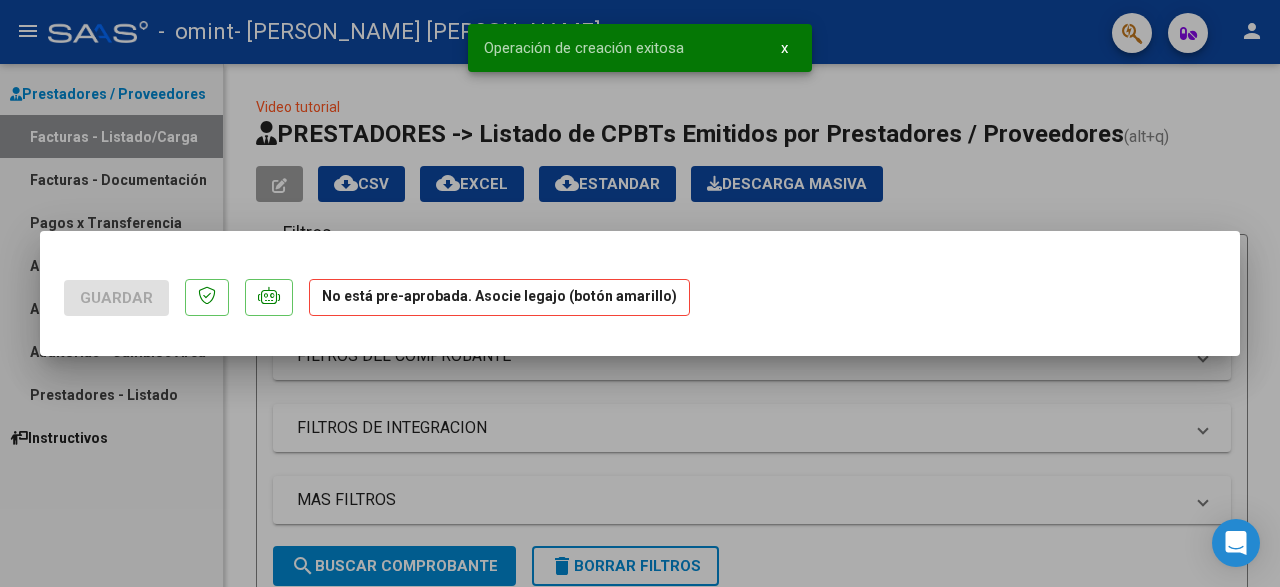 scroll, scrollTop: 0, scrollLeft: 0, axis: both 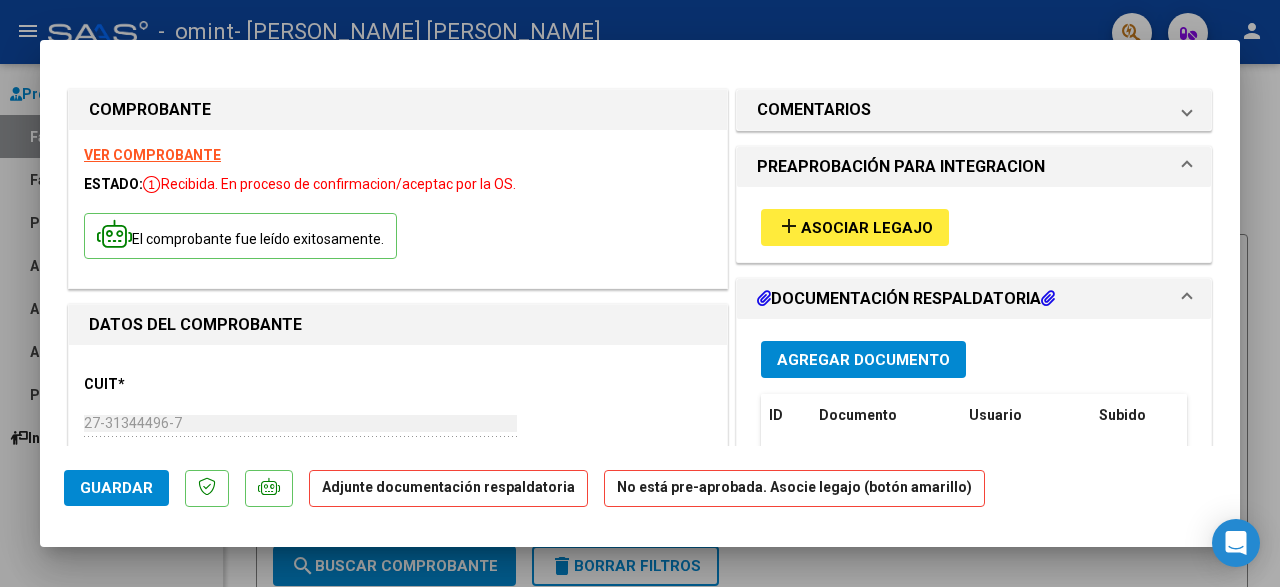 click on "Asociar Legajo" at bounding box center (867, 228) 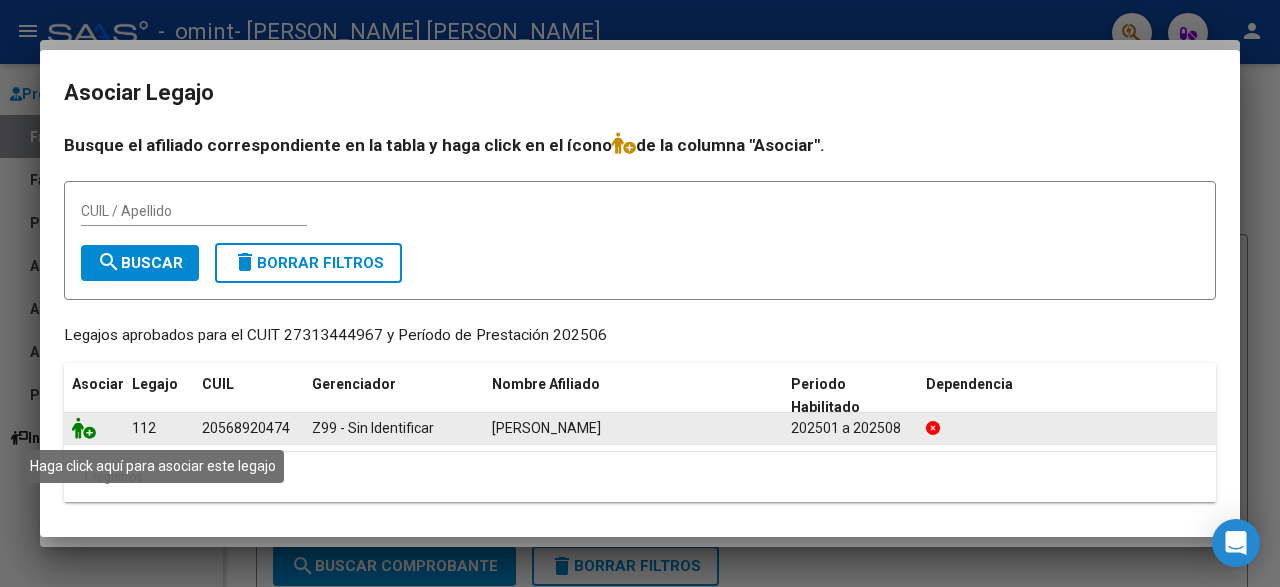 click 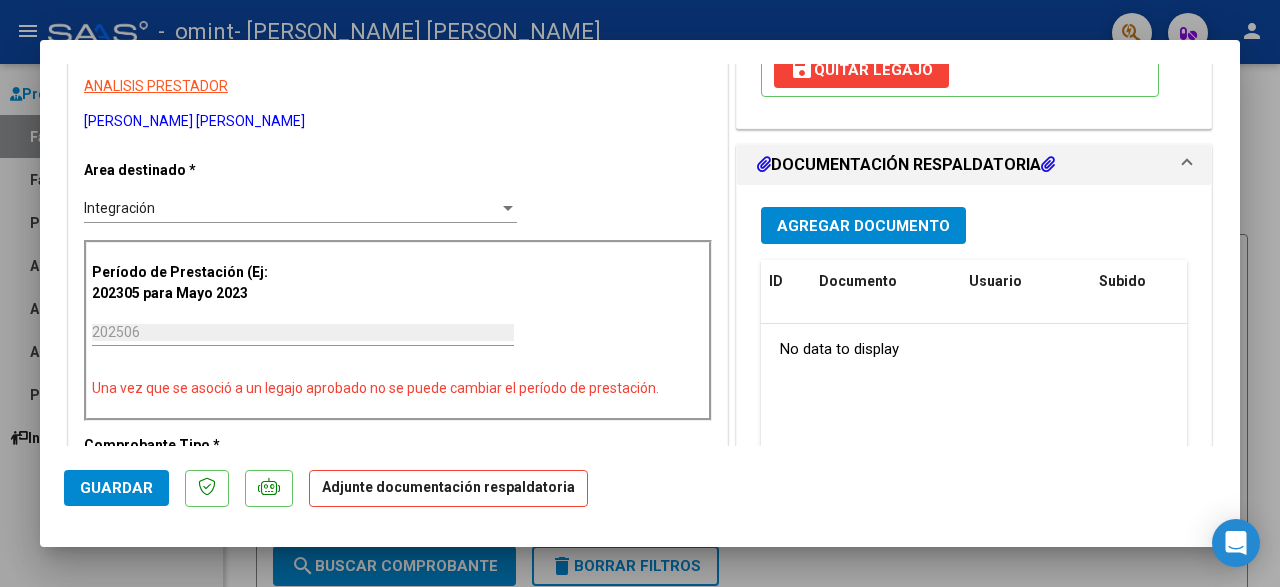 scroll, scrollTop: 427, scrollLeft: 0, axis: vertical 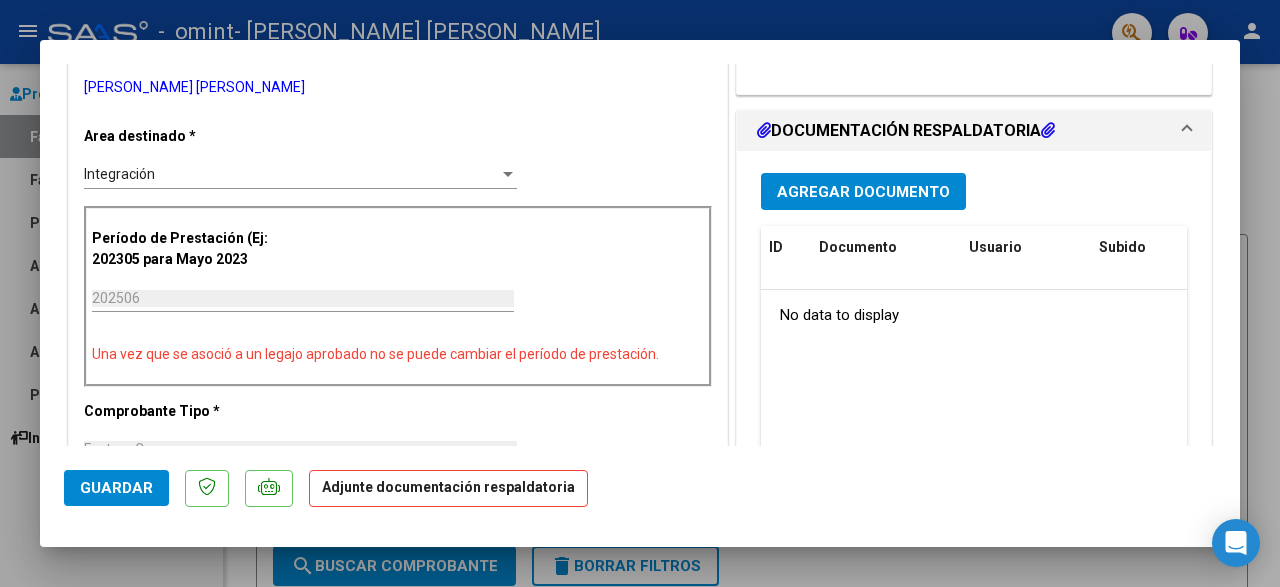 click on "Agregar Documento" at bounding box center (863, 192) 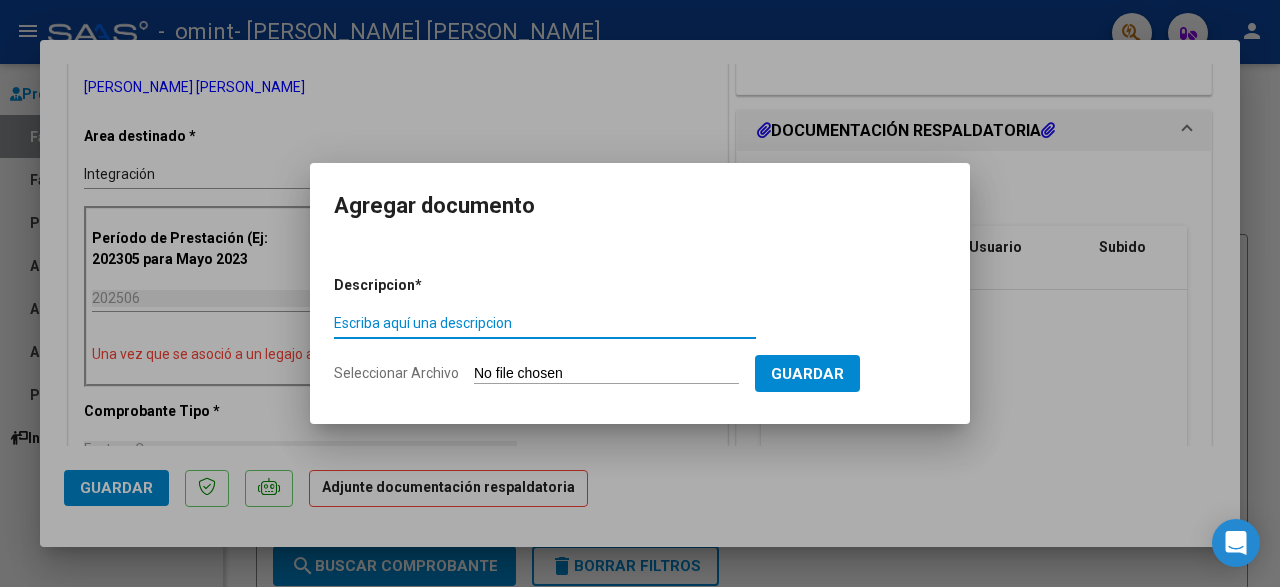 click on "Seleccionar Archivo" at bounding box center [606, 374] 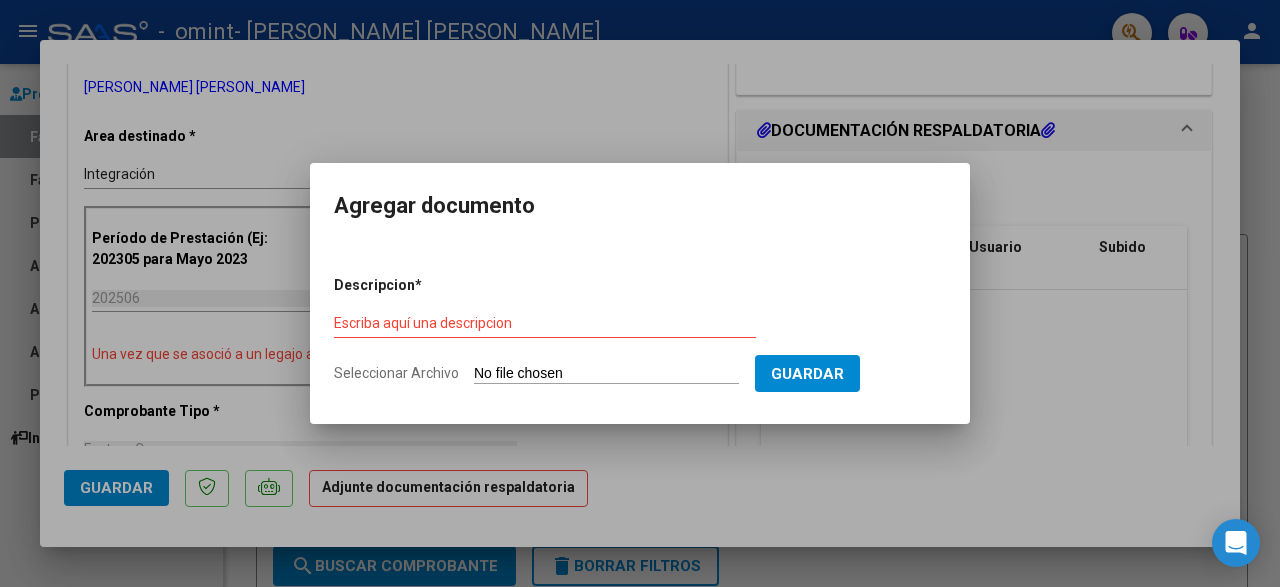 type on "C:\fakepath\asistencia [DATE].jpeg" 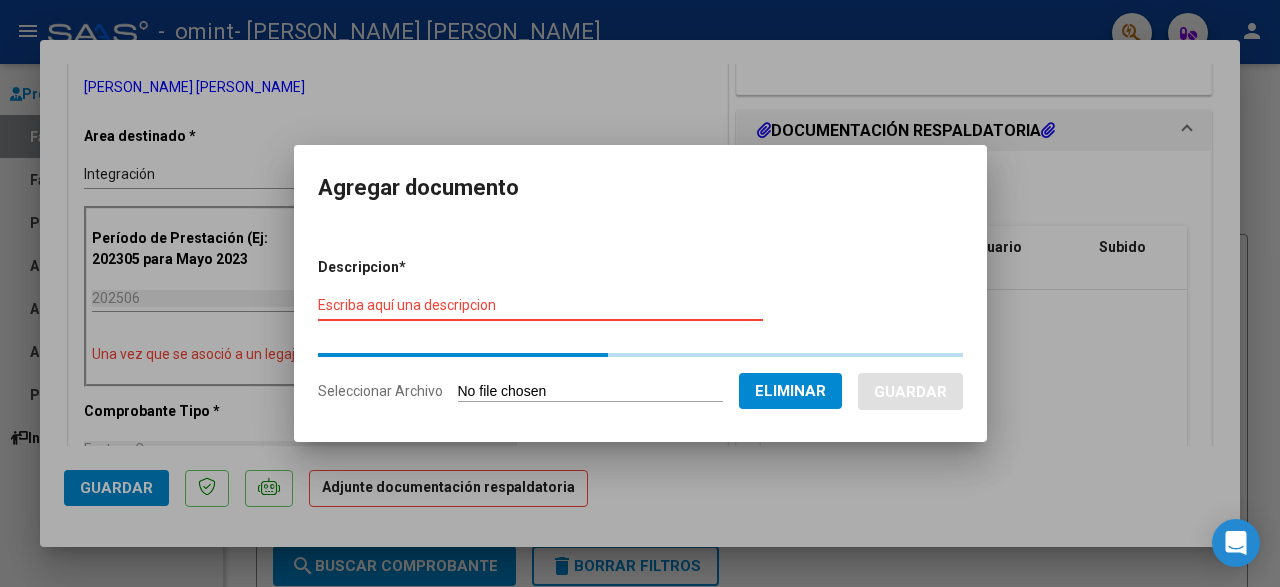 click on "Escriba aquí una descripcion" at bounding box center (540, 305) 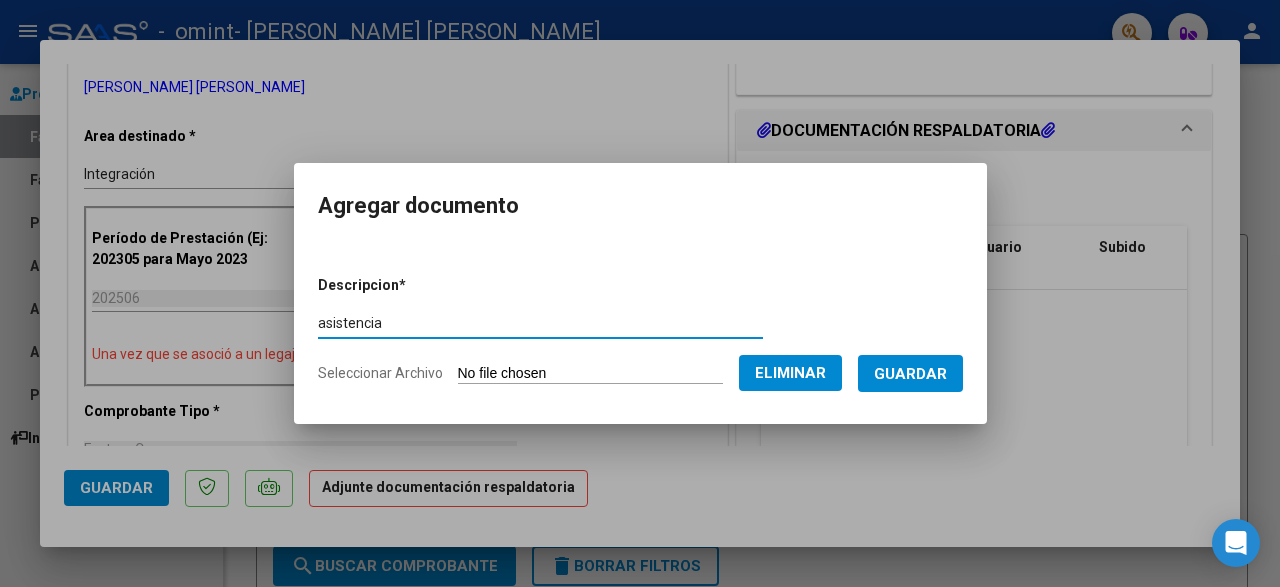 type on "asistencia" 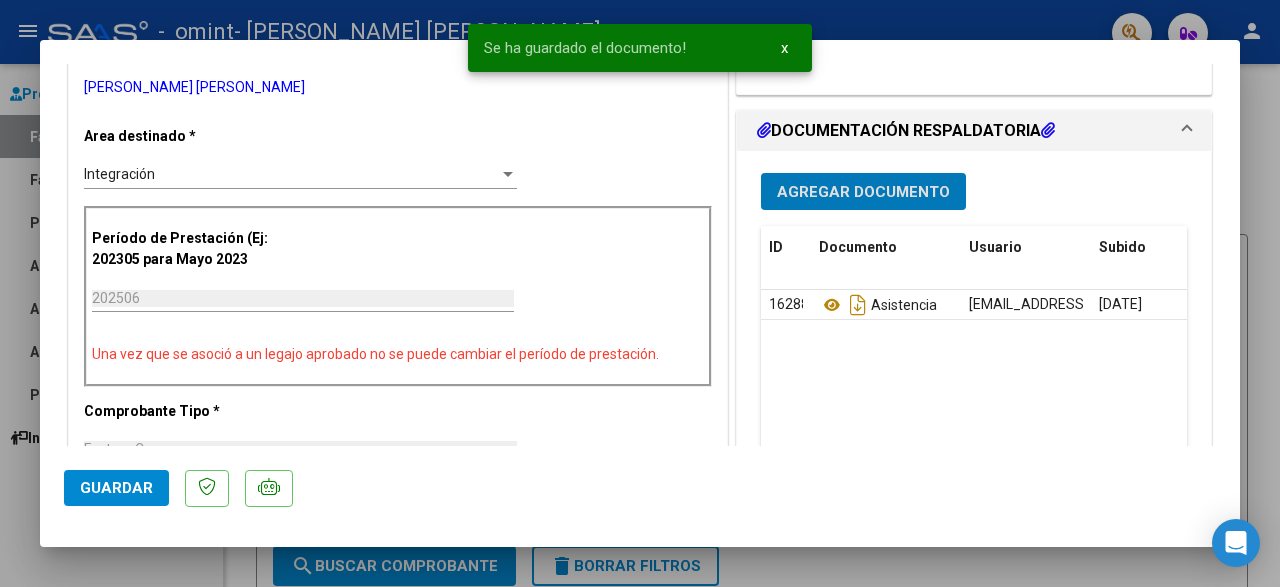 click on "Guardar" 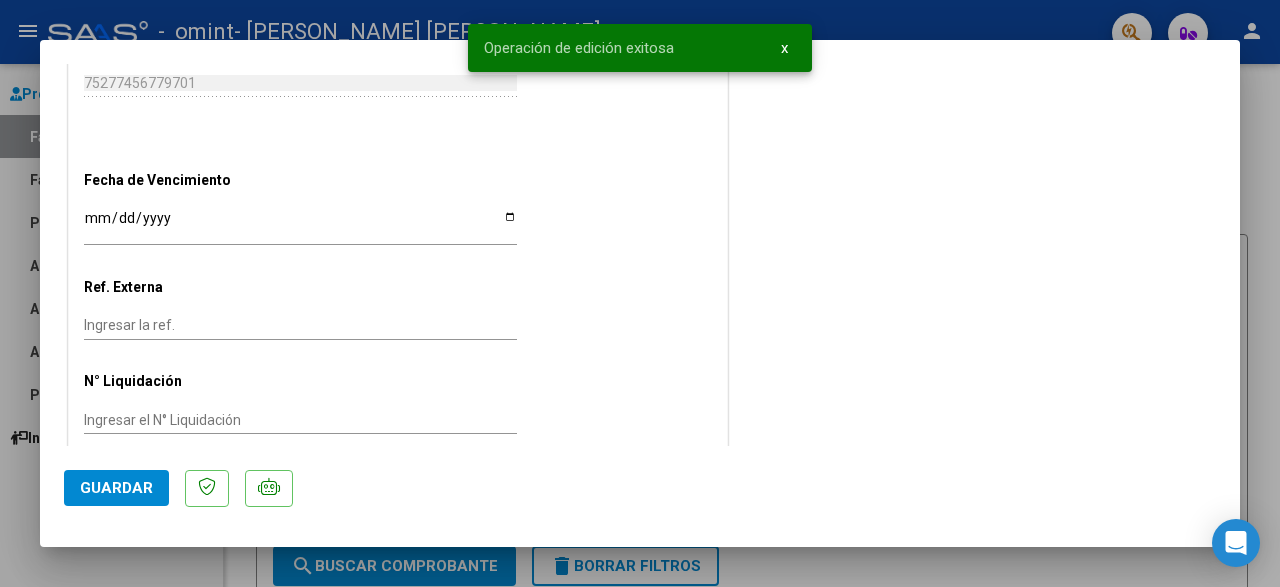 scroll, scrollTop: 0, scrollLeft: 0, axis: both 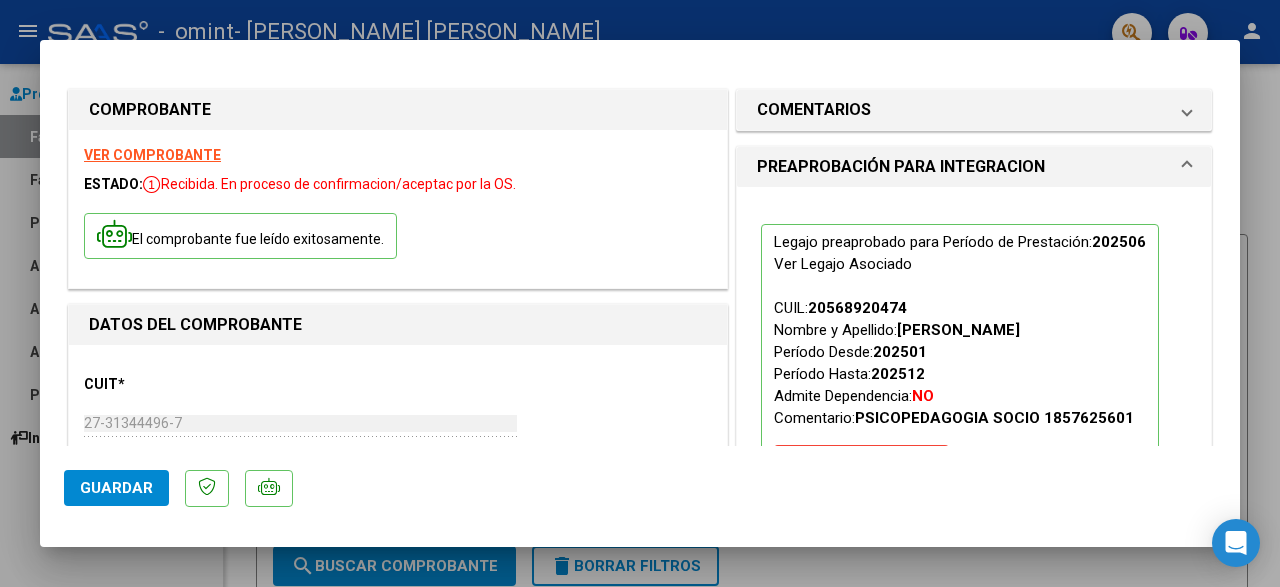 click at bounding box center [640, 293] 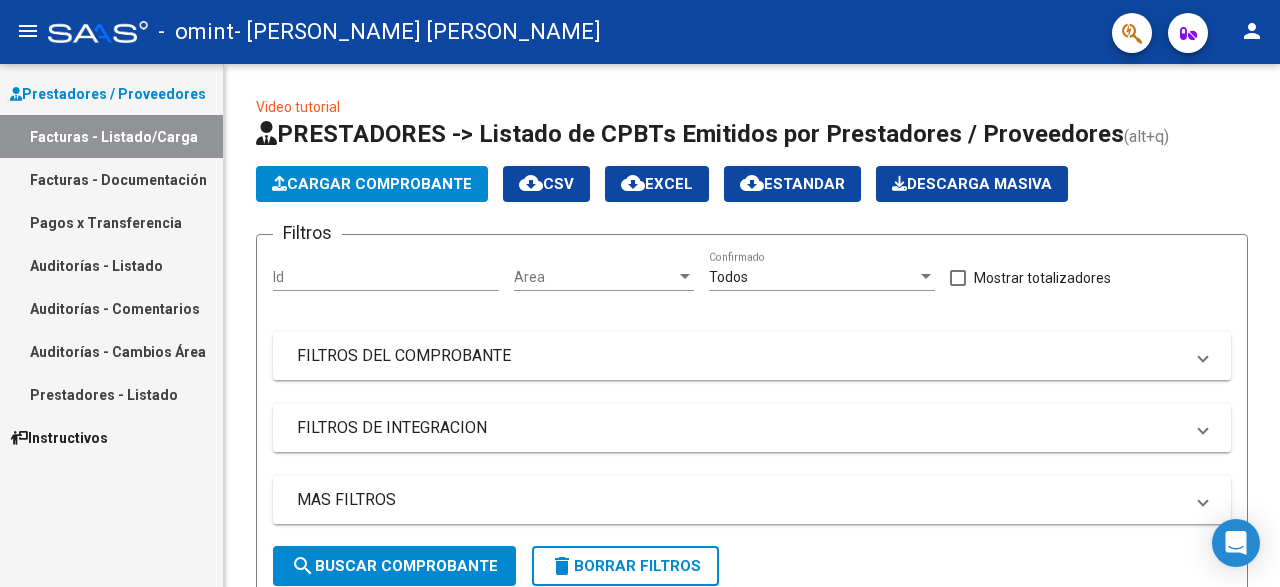 click on "Facturas - Documentación" at bounding box center (111, 179) 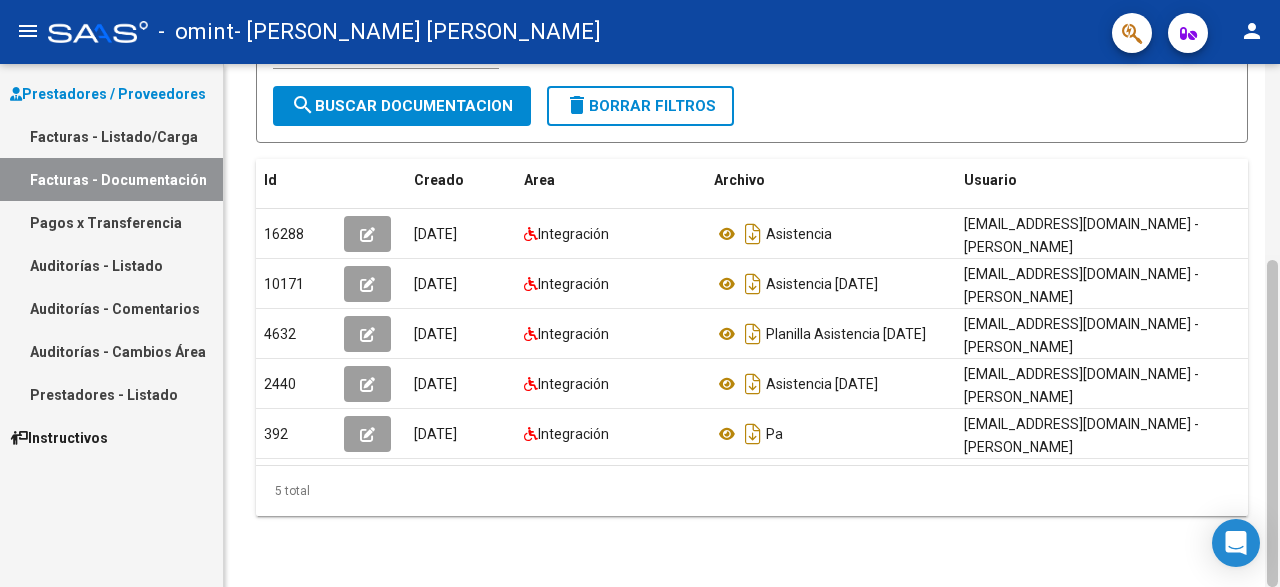 scroll, scrollTop: 321, scrollLeft: 0, axis: vertical 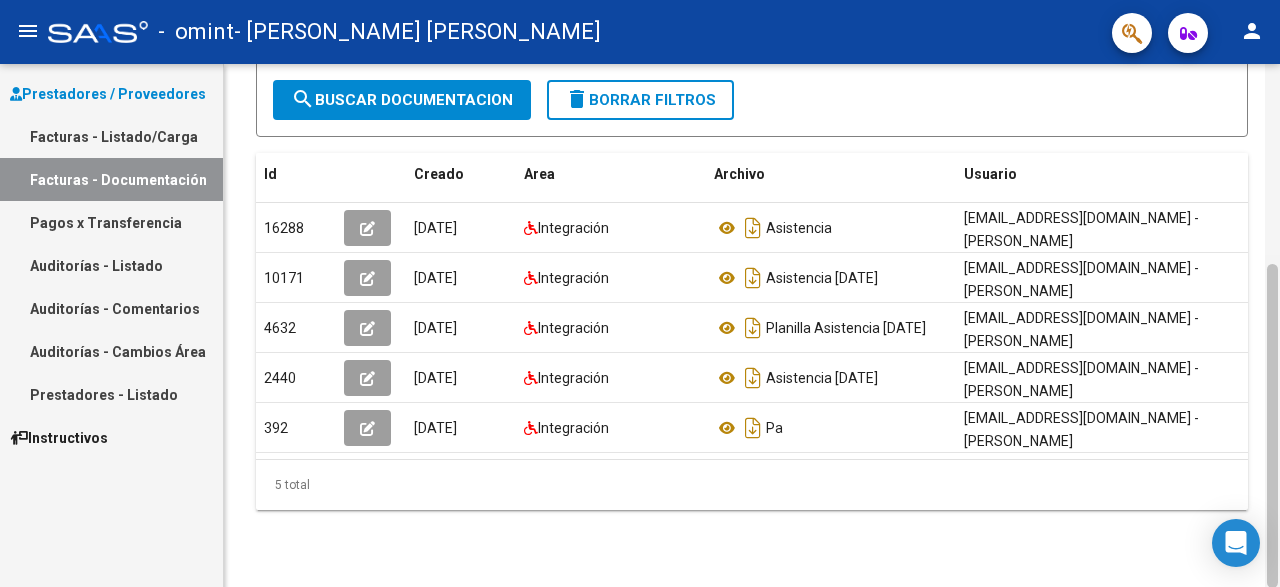 drag, startPoint x: 1273, startPoint y: 167, endPoint x: 1279, endPoint y: 398, distance: 231.07791 